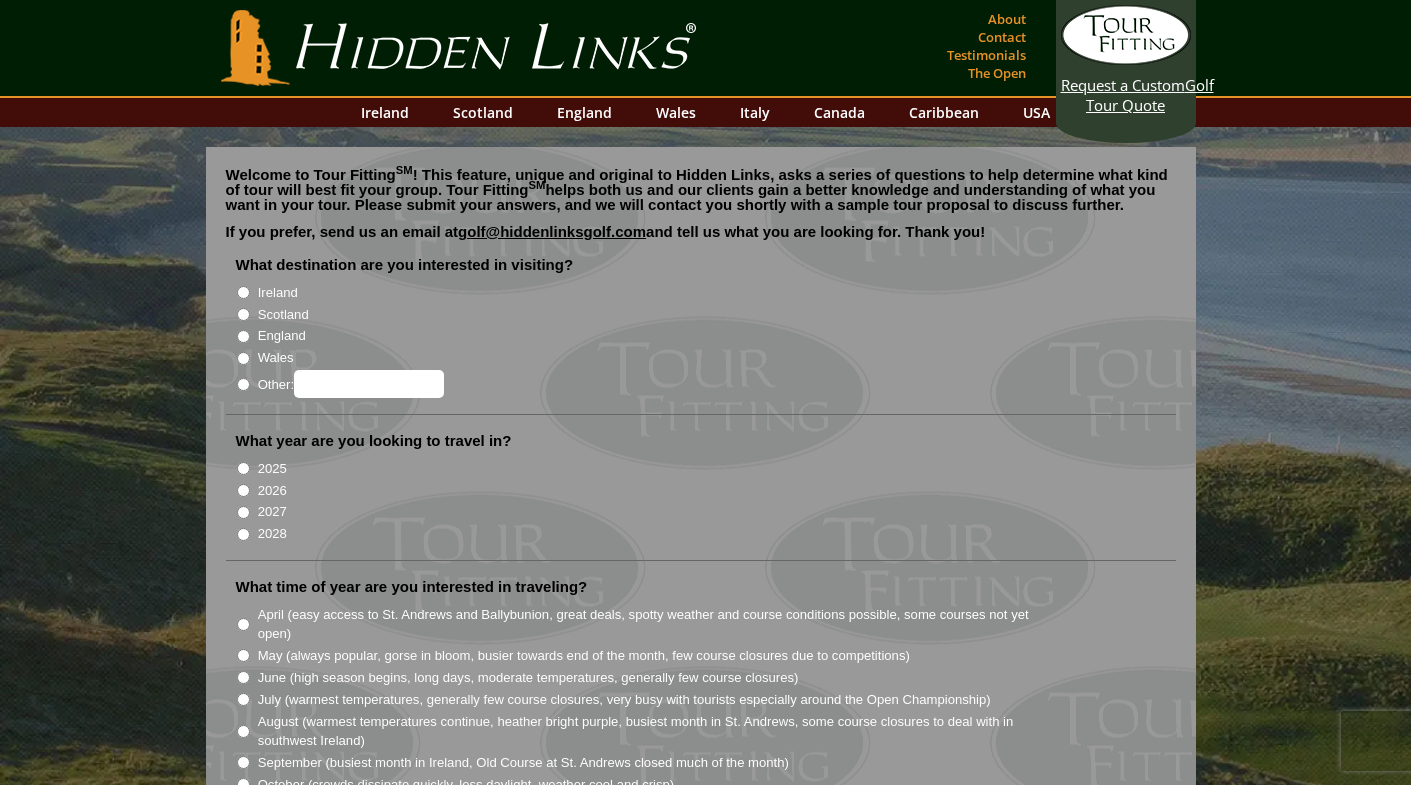 scroll, scrollTop: 0, scrollLeft: 0, axis: both 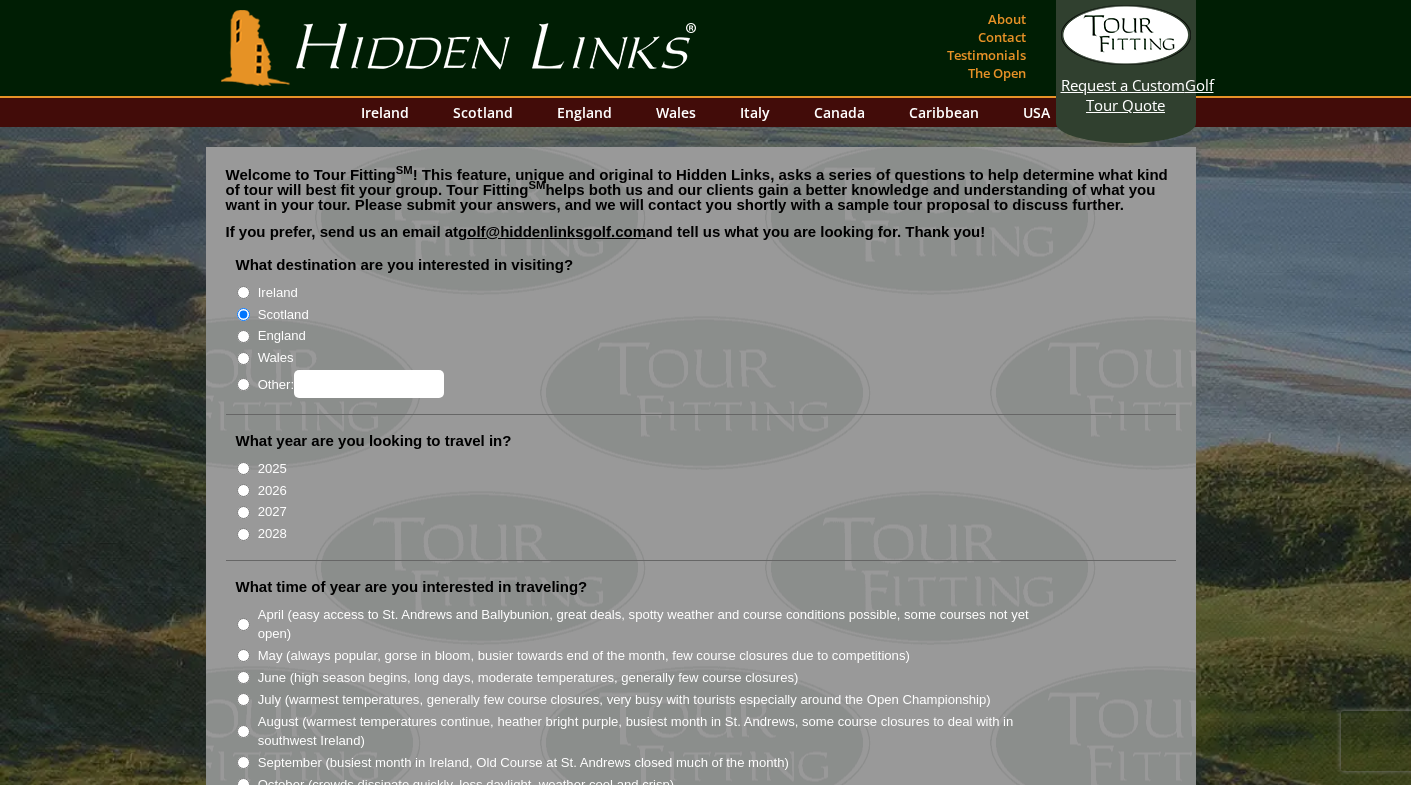 click on "England" at bounding box center (243, 336) 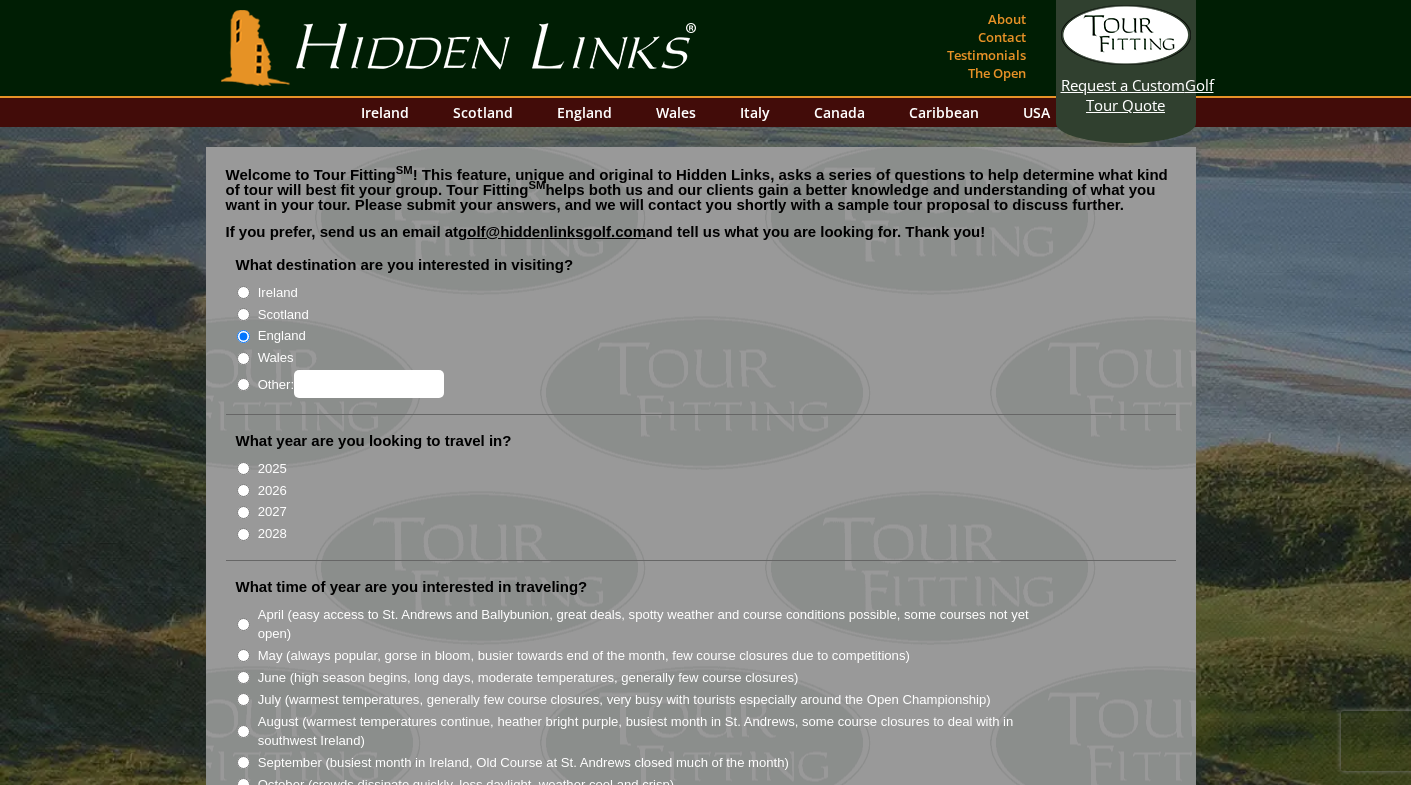 click on "2025" at bounding box center (243, 468) 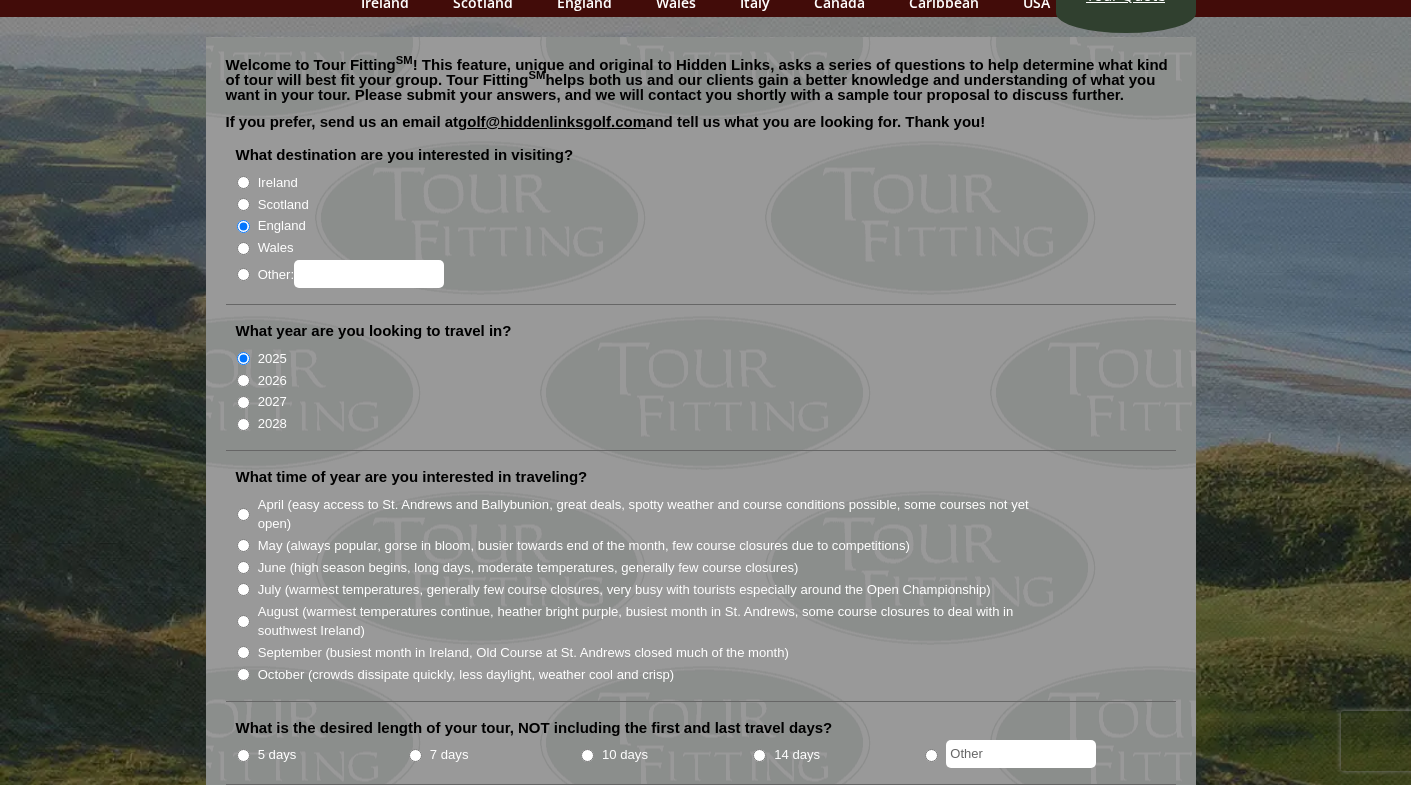 scroll, scrollTop: 116, scrollLeft: 0, axis: vertical 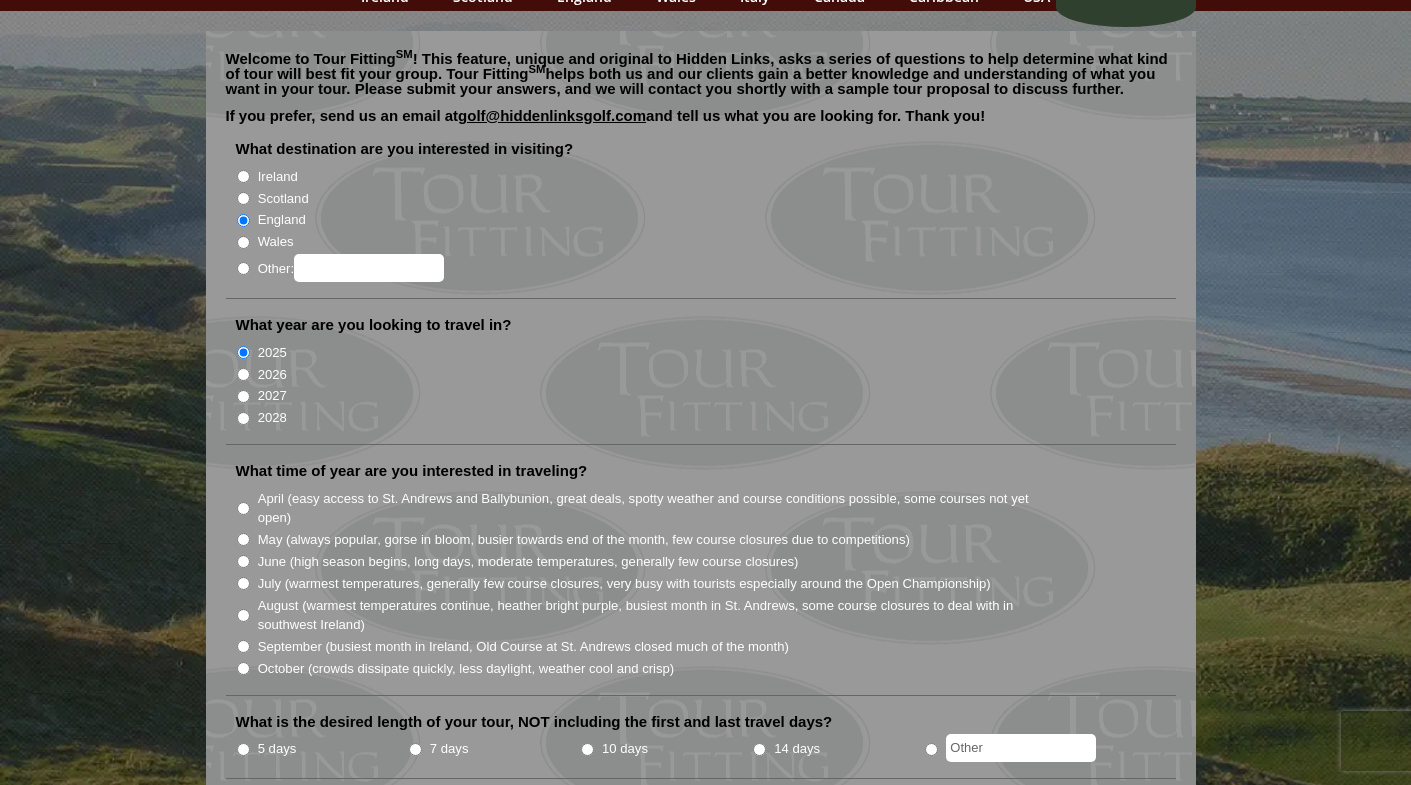 click on "September (busiest month in Ireland, Old Course at St. Andrews closed much of the month)" at bounding box center [243, 646] 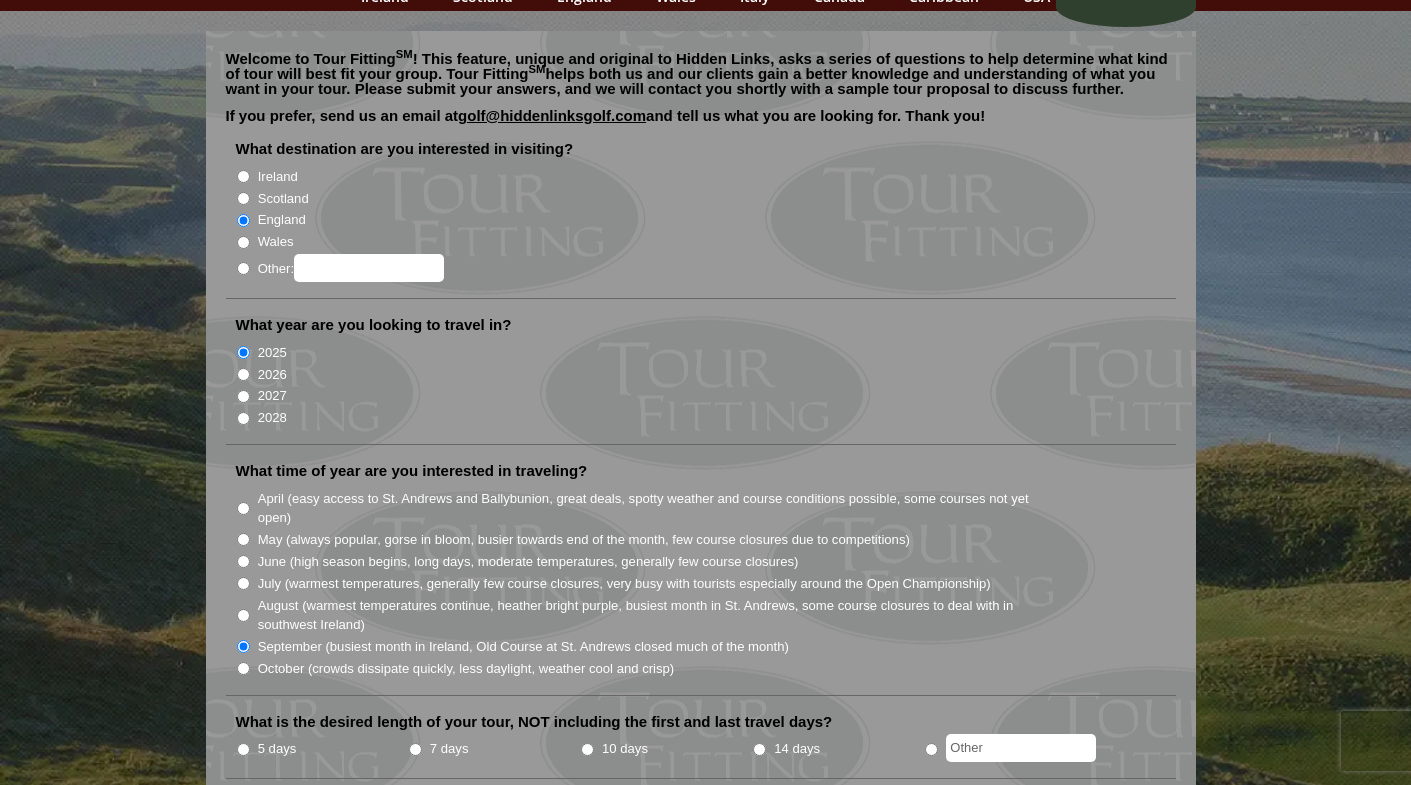 click on "5 days" at bounding box center [243, 749] 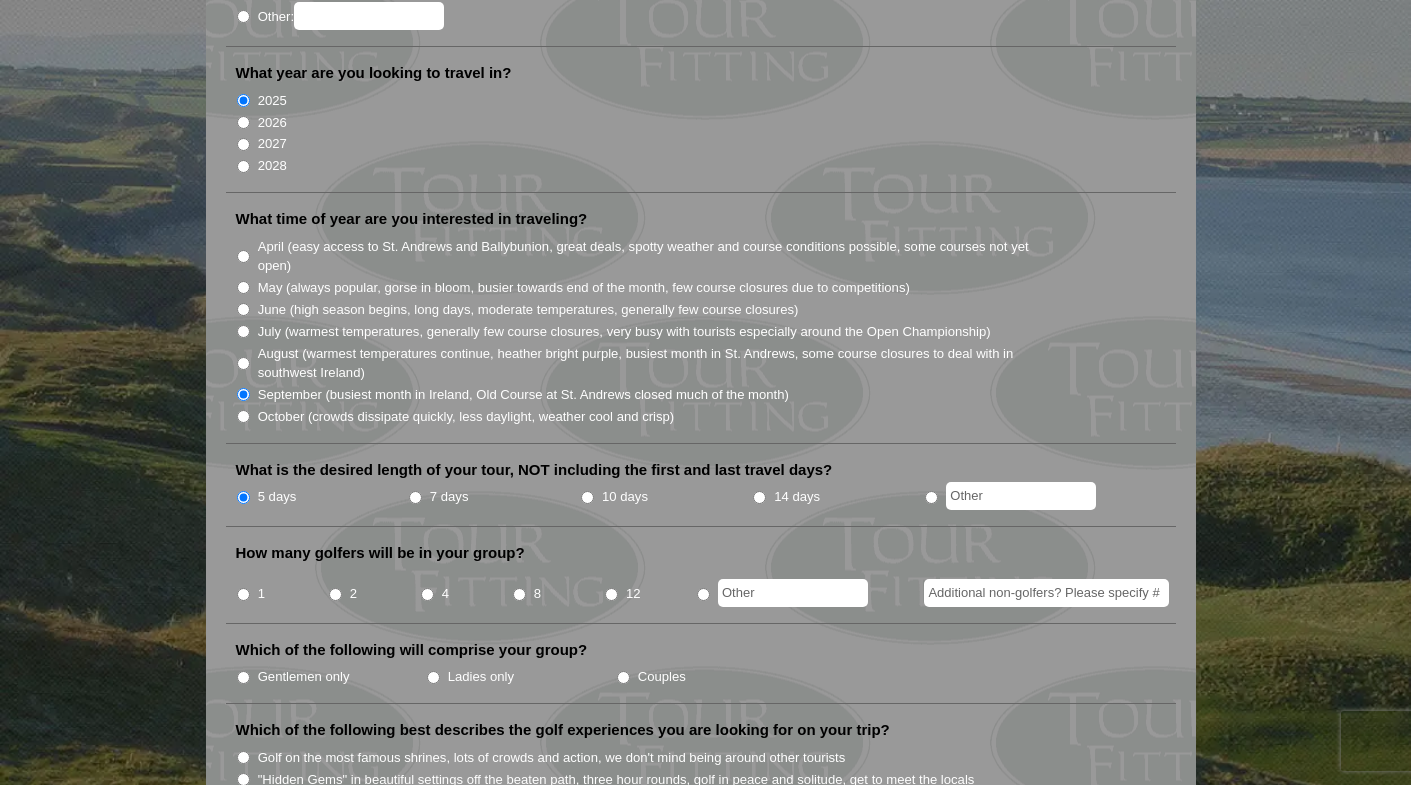 scroll, scrollTop: 406, scrollLeft: 0, axis: vertical 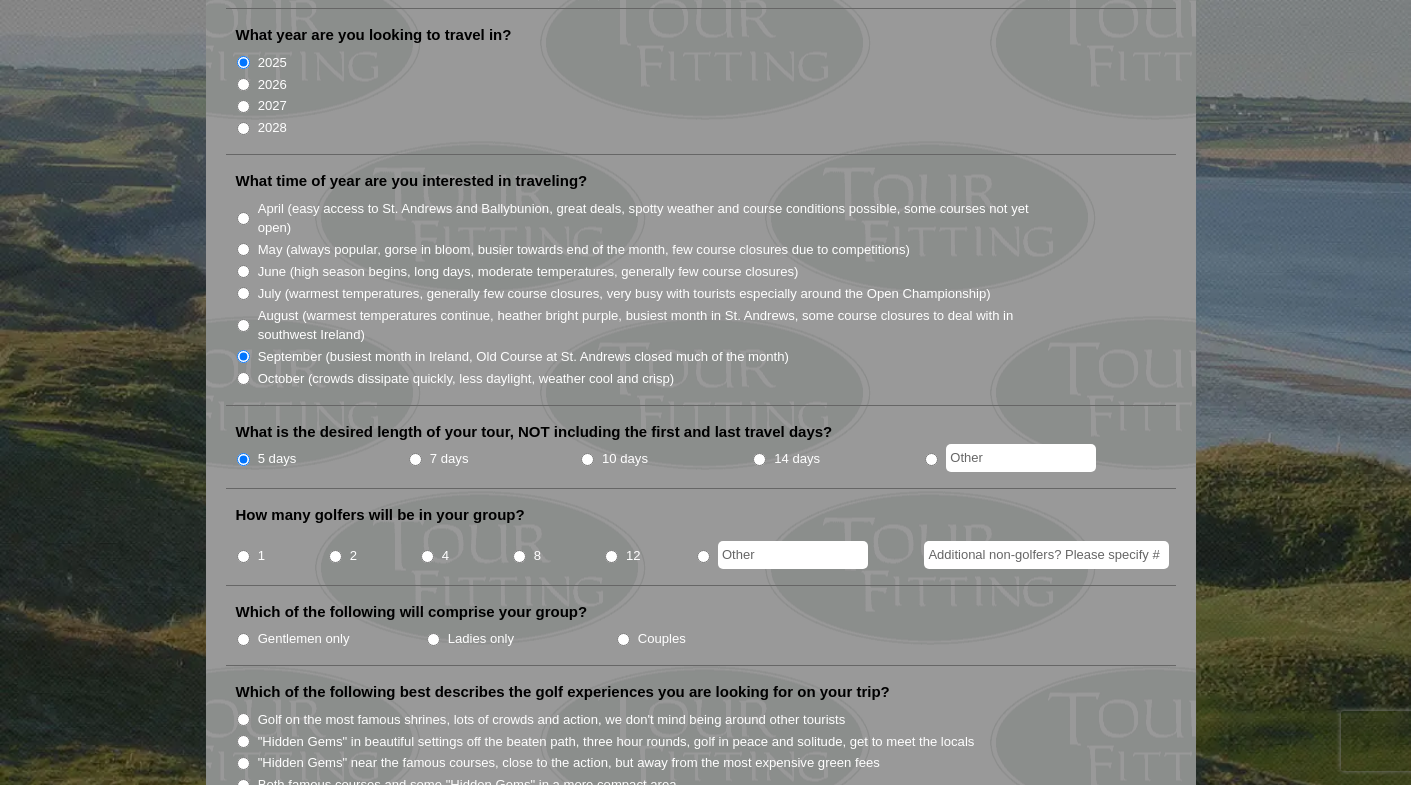 click on "1" at bounding box center [243, 556] 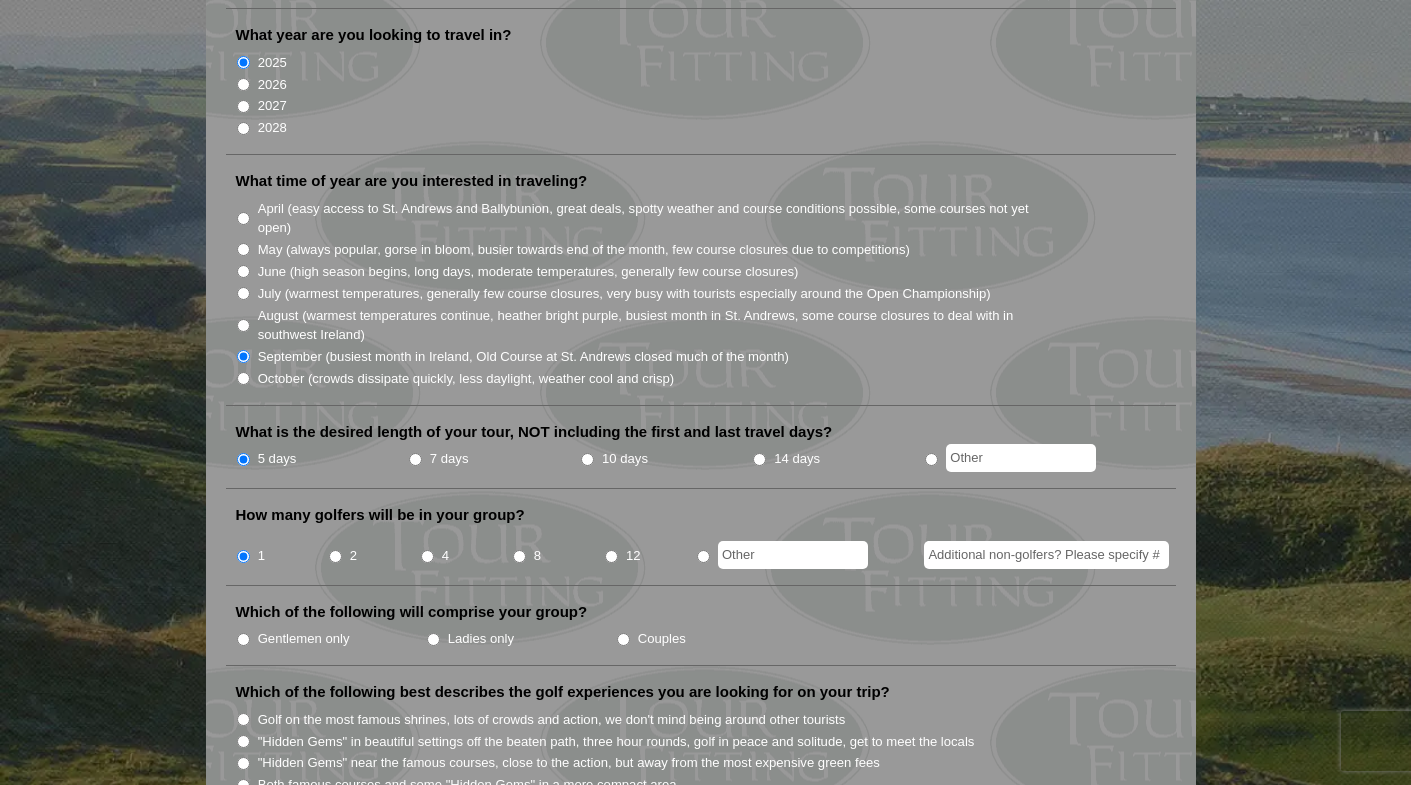 click on "Gentlemen only" at bounding box center [243, 639] 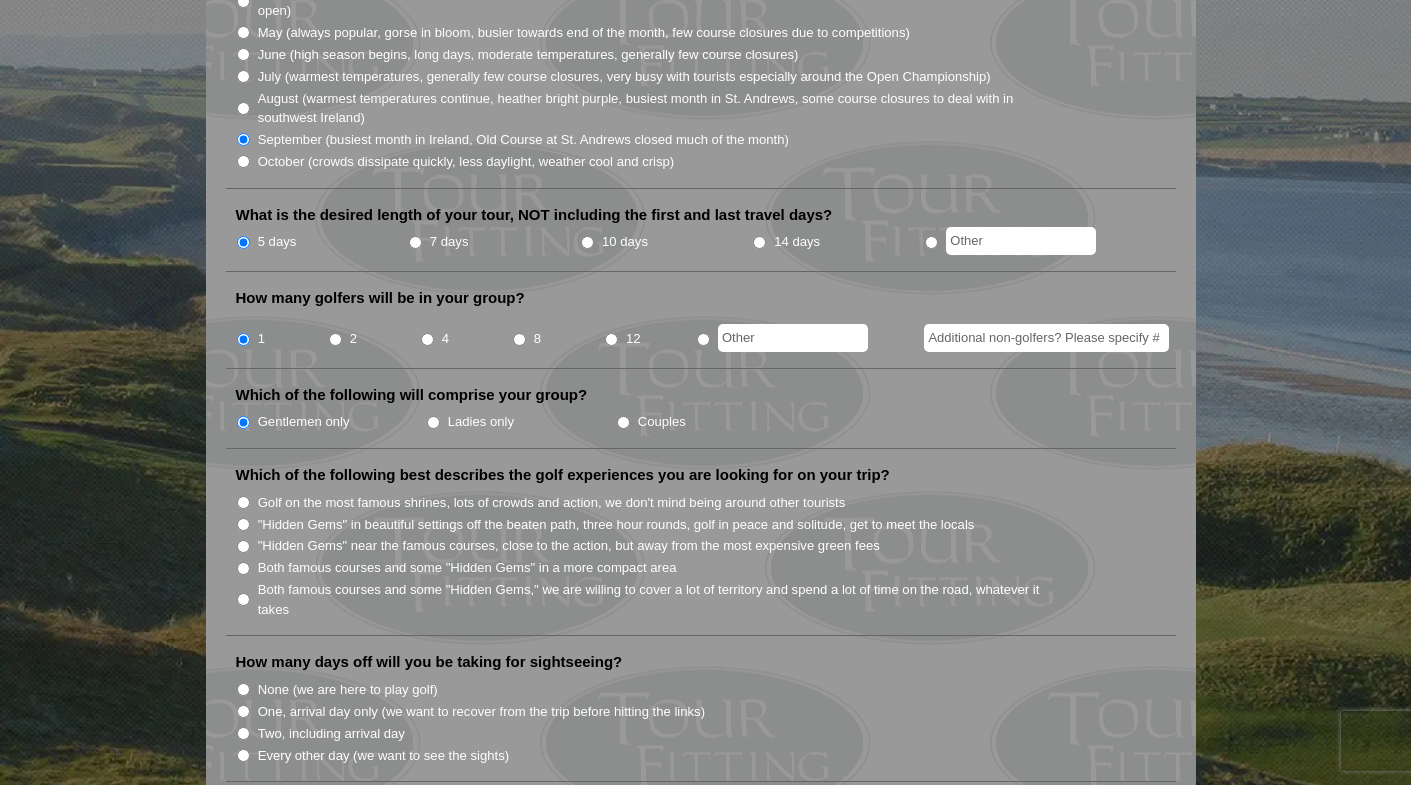 scroll, scrollTop: 639, scrollLeft: 0, axis: vertical 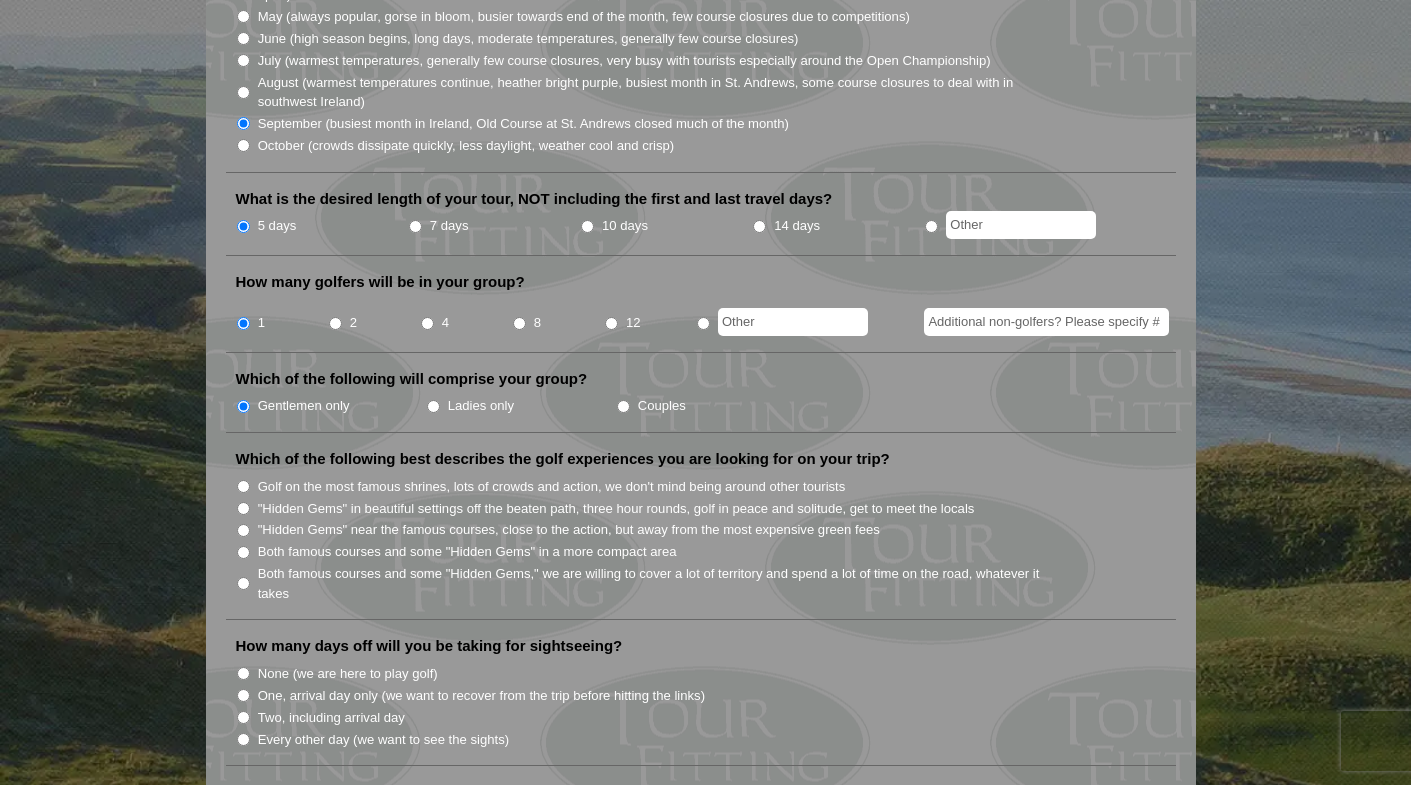 click on ""Hidden Gems" in beautiful settings off the beaten path, three hour rounds, golf in peace and solitude, get to meet the locals" at bounding box center (243, 508) 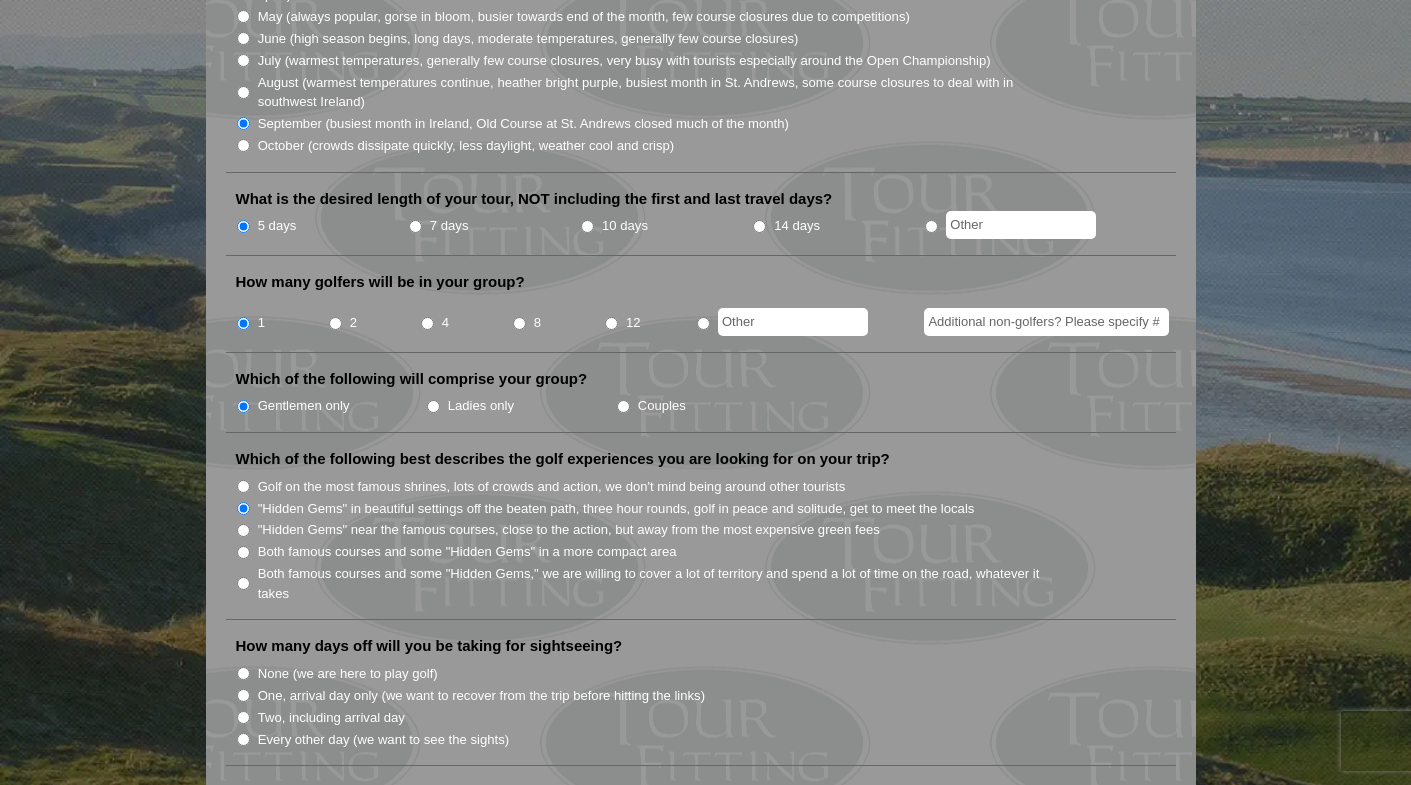 click on "None (we are here to play golf)" at bounding box center (243, 673) 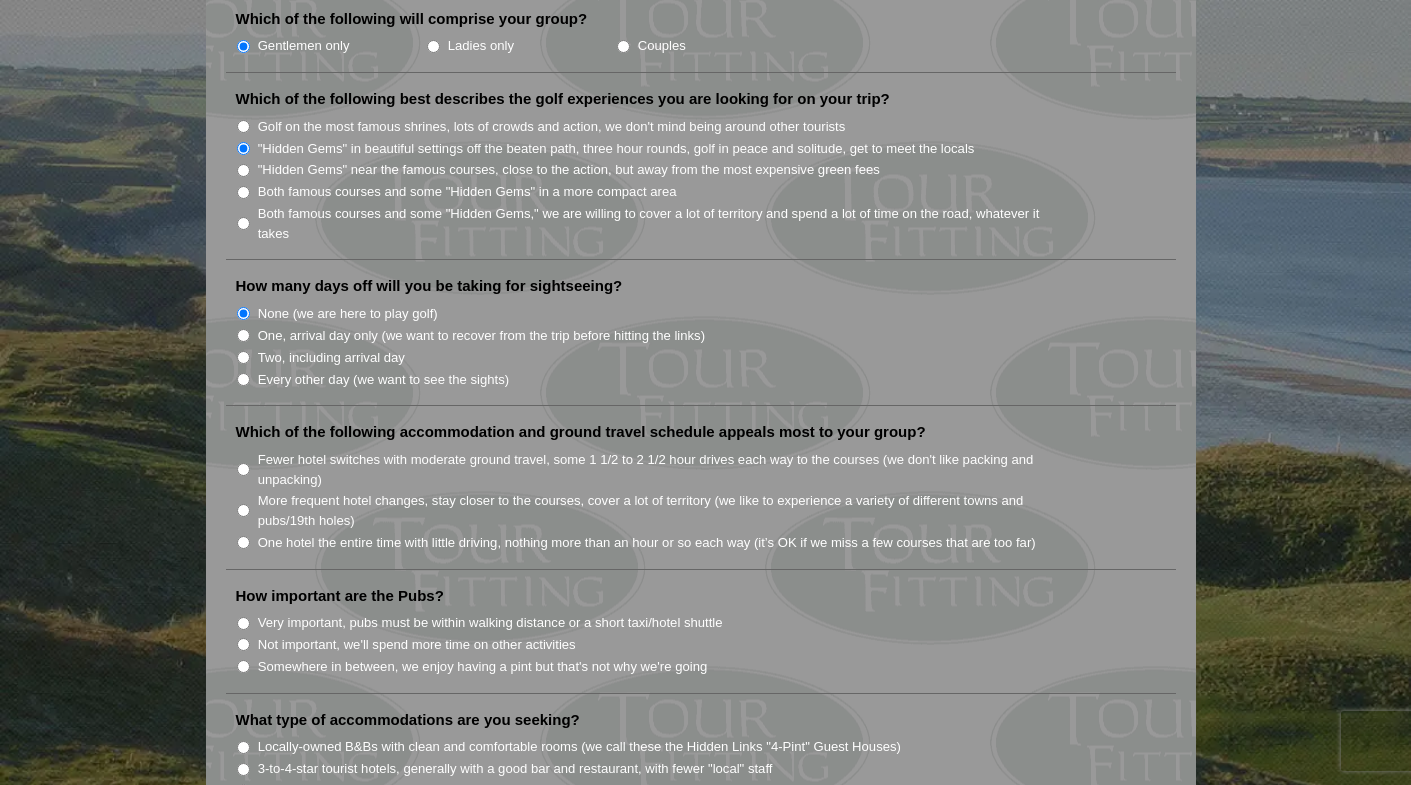 scroll, scrollTop: 1055, scrollLeft: 0, axis: vertical 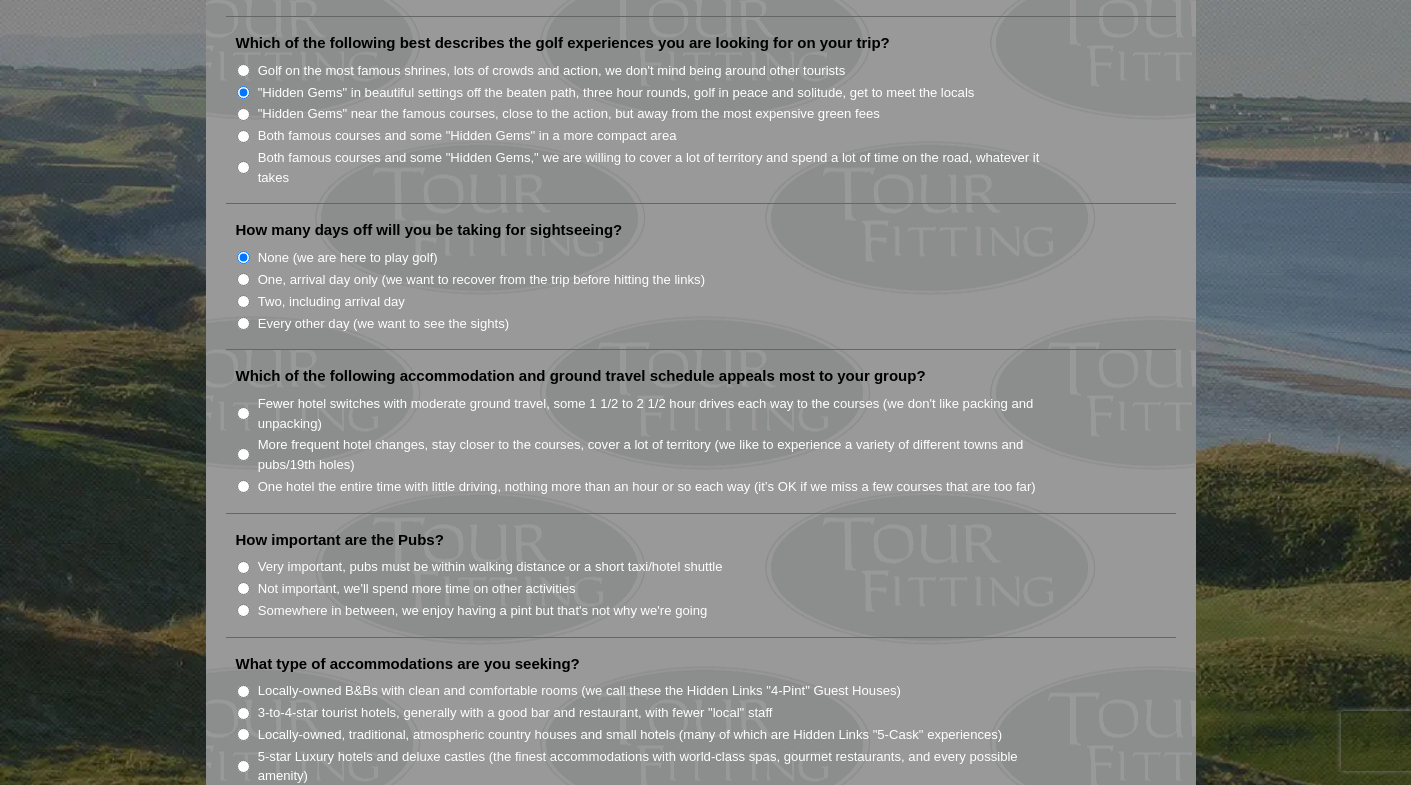 click on "Fewer hotel switches with moderate ground travel, some 1 1/2 to 2 1/2 hour drives each way to the courses (we don't like packing and unpacking)" at bounding box center [243, 413] 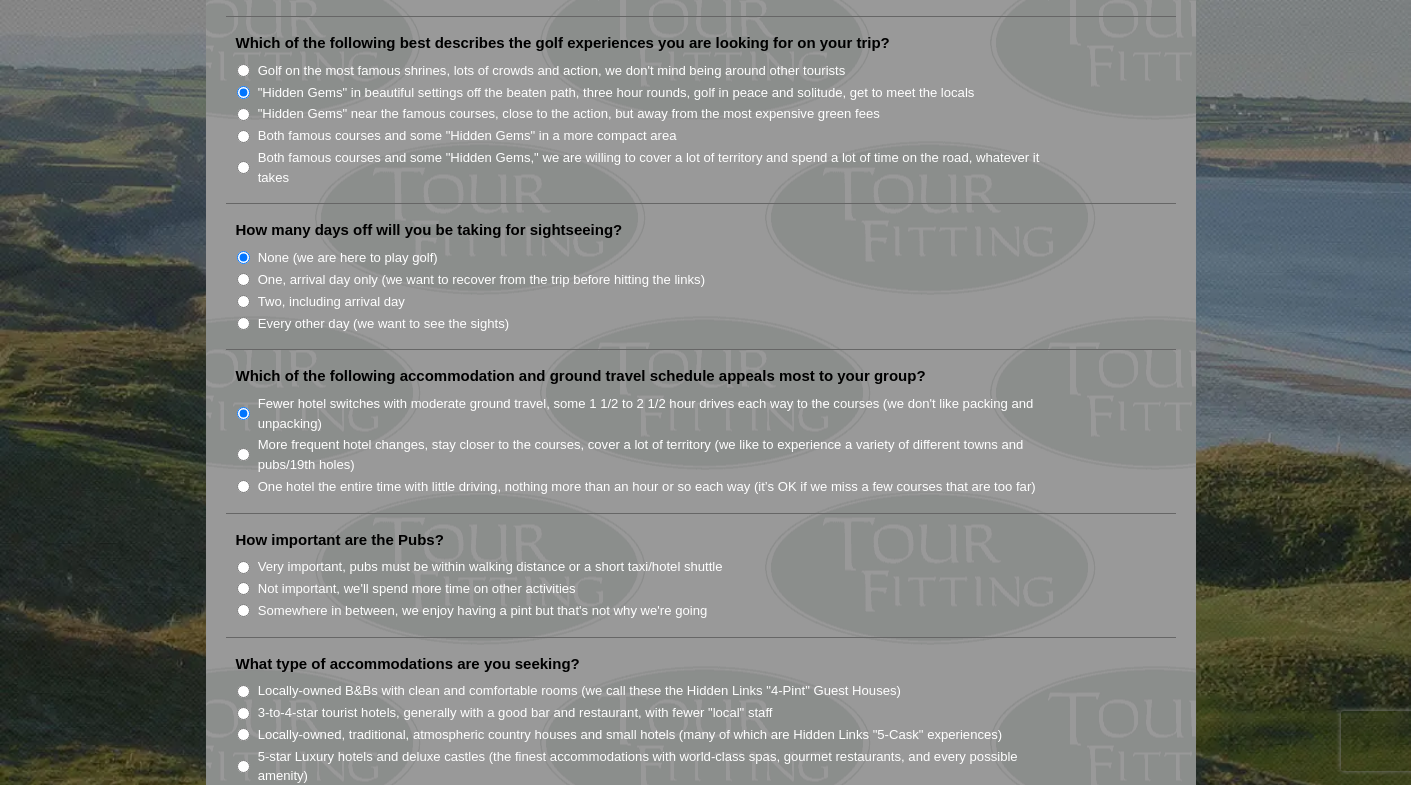 click on "Somewhere in between, we enjoy having a pint but that's not why we're going" at bounding box center (243, 610) 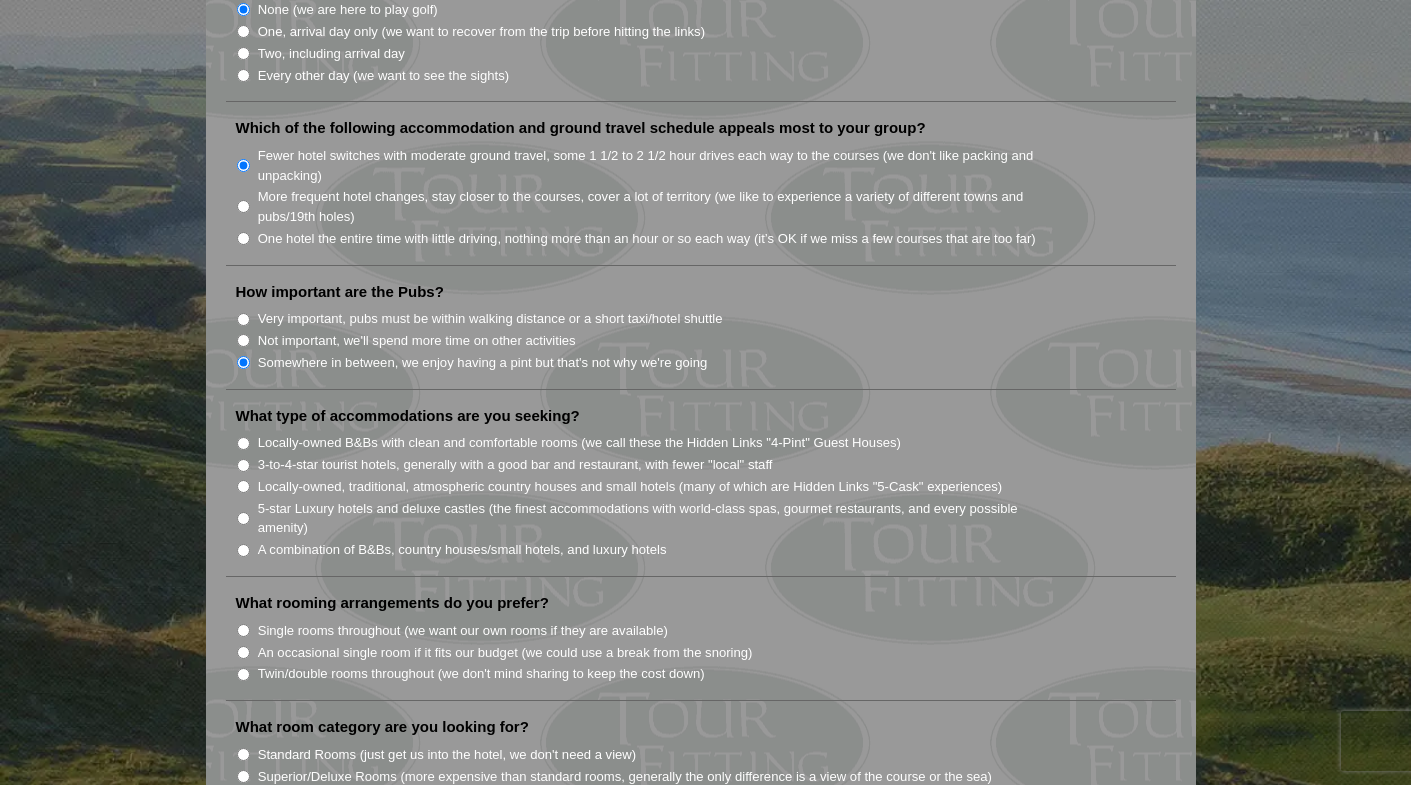 scroll, scrollTop: 1342, scrollLeft: 0, axis: vertical 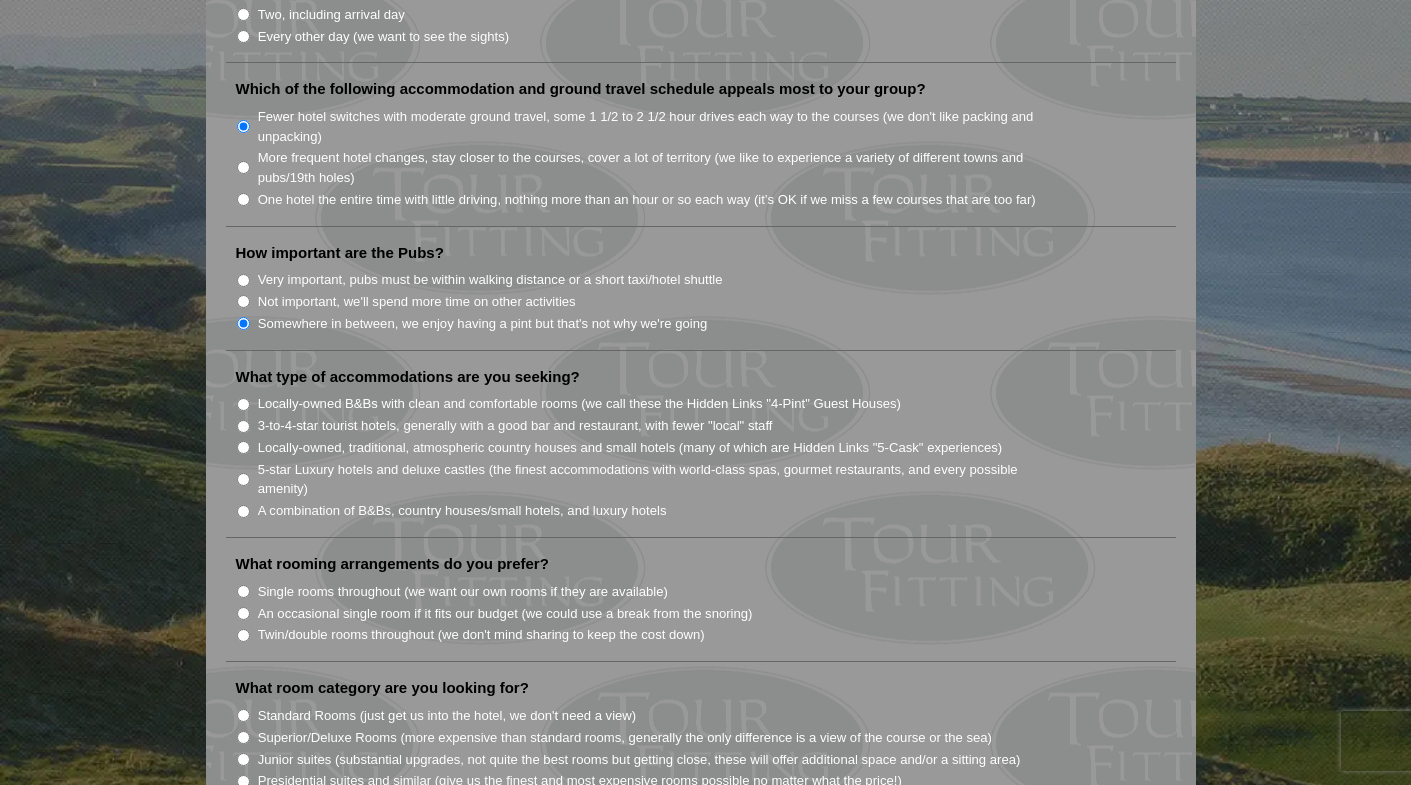 click on "Locally-owned, traditional, atmospheric country houses and small hotels (many of which are Hidden Links "5-Cask" experiences)" at bounding box center [243, 447] 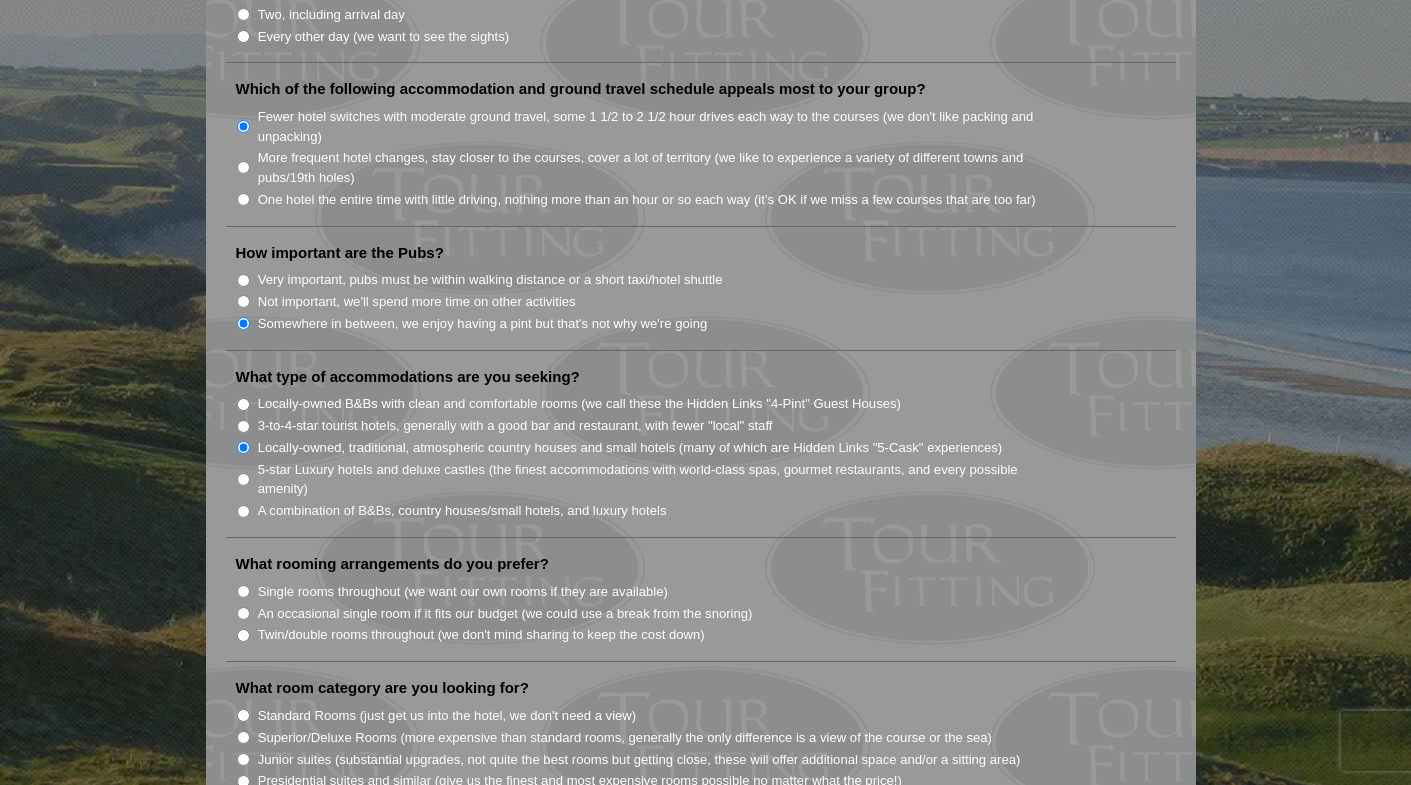 click on "A combination of B&Bs, country houses/small hotels, and luxury hotels" at bounding box center [243, 511] 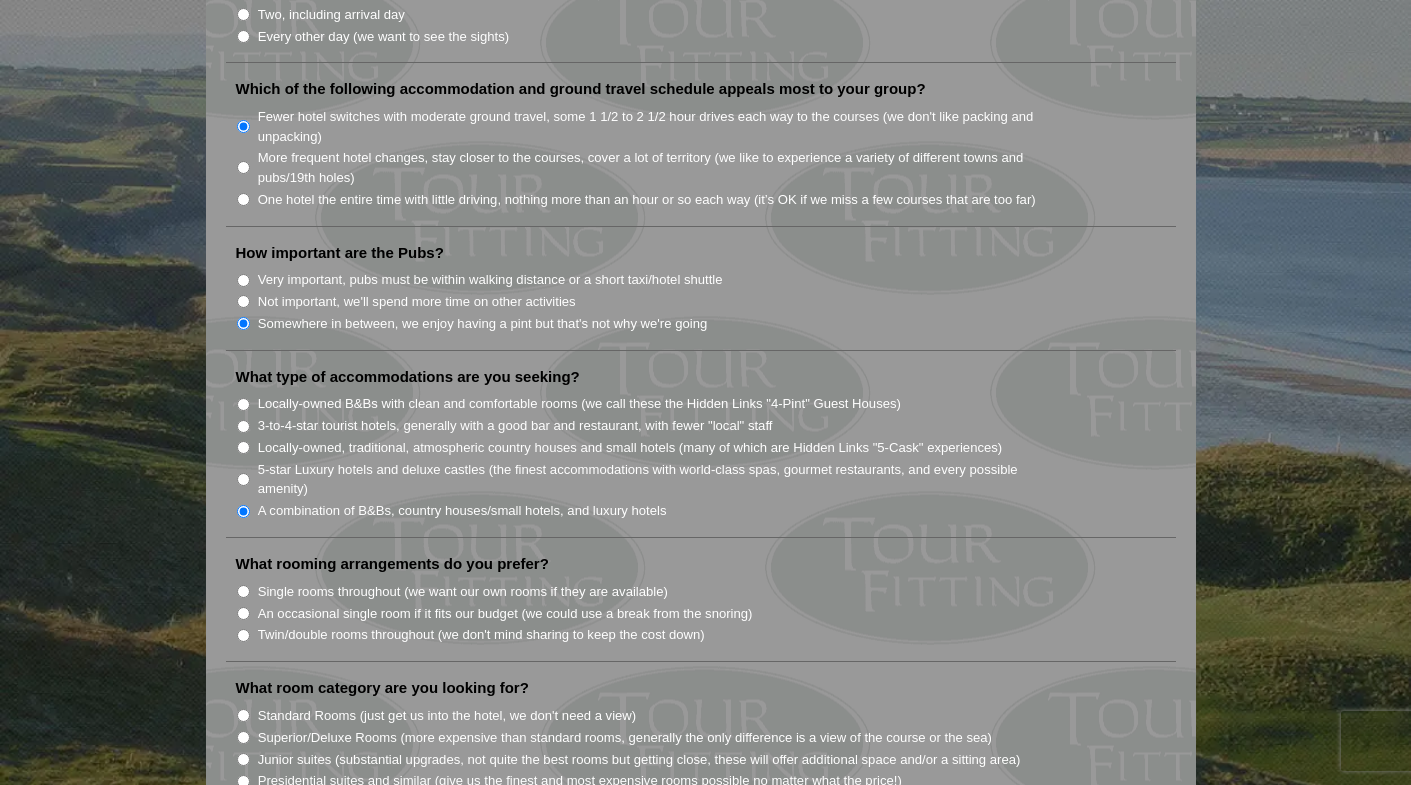 click on "Single rooms throughout (we want our own rooms if they are available)" at bounding box center [243, 591] 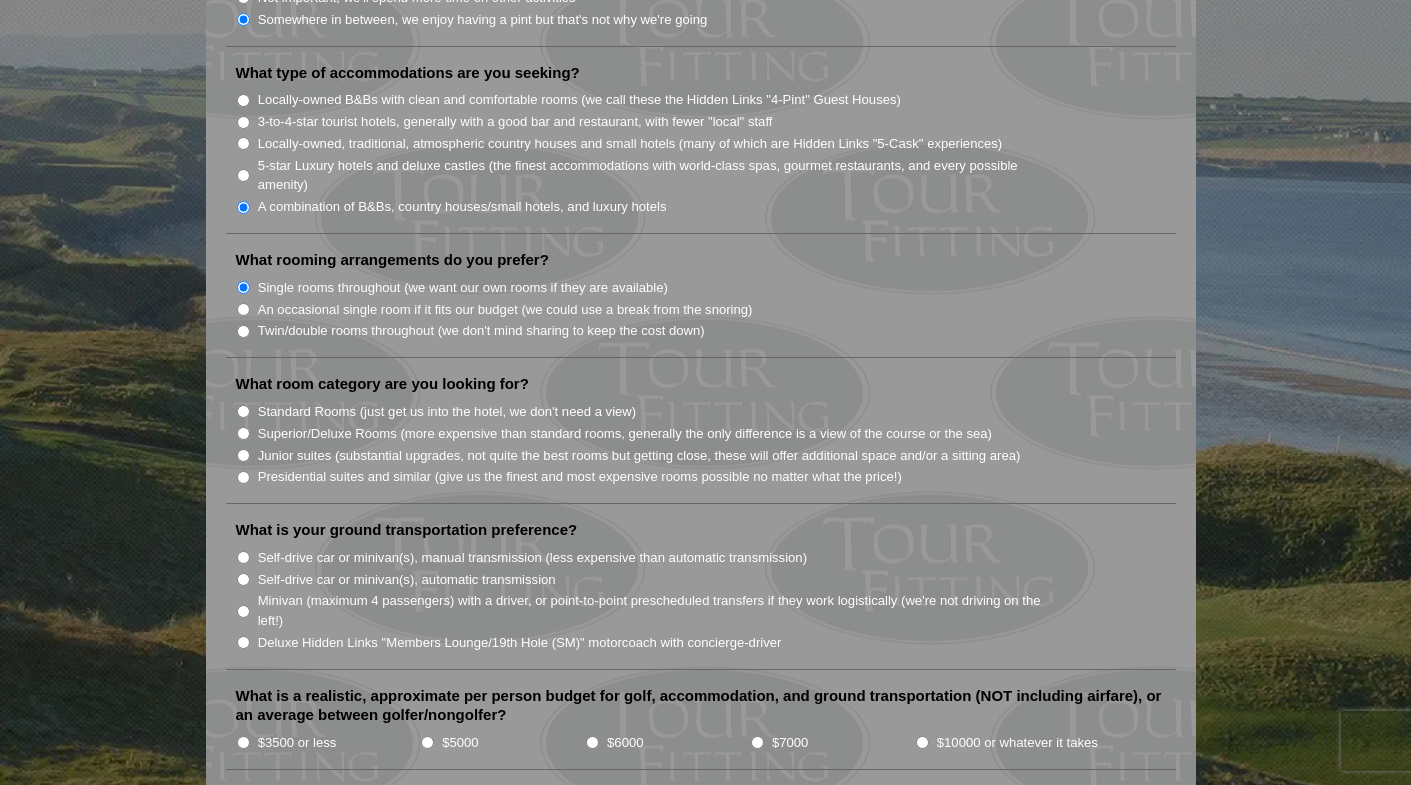 scroll, scrollTop: 1647, scrollLeft: 0, axis: vertical 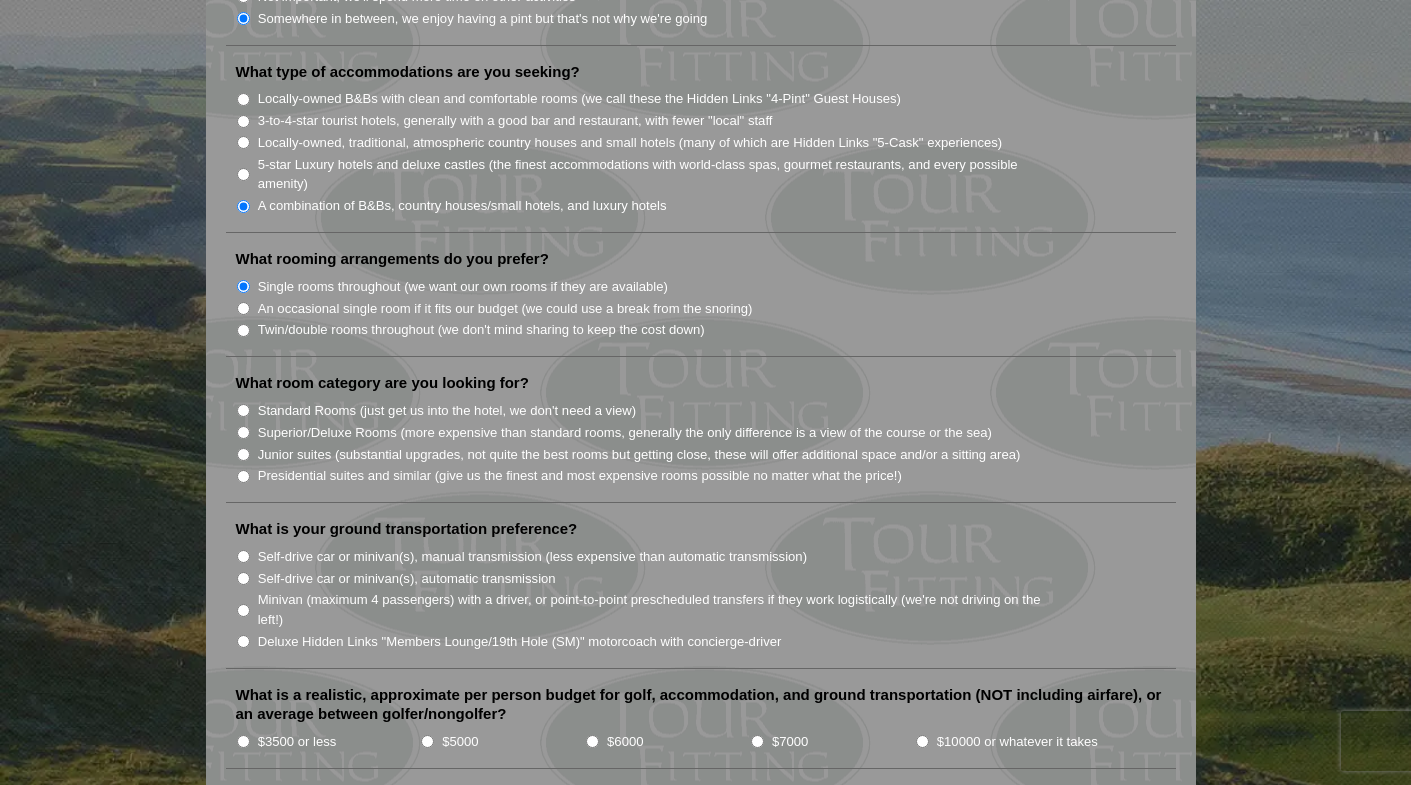 click on "Superior/Deluxe Rooms (more expensive than standard rooms, generally the only difference is a view of the course or the sea)" at bounding box center [243, 432] 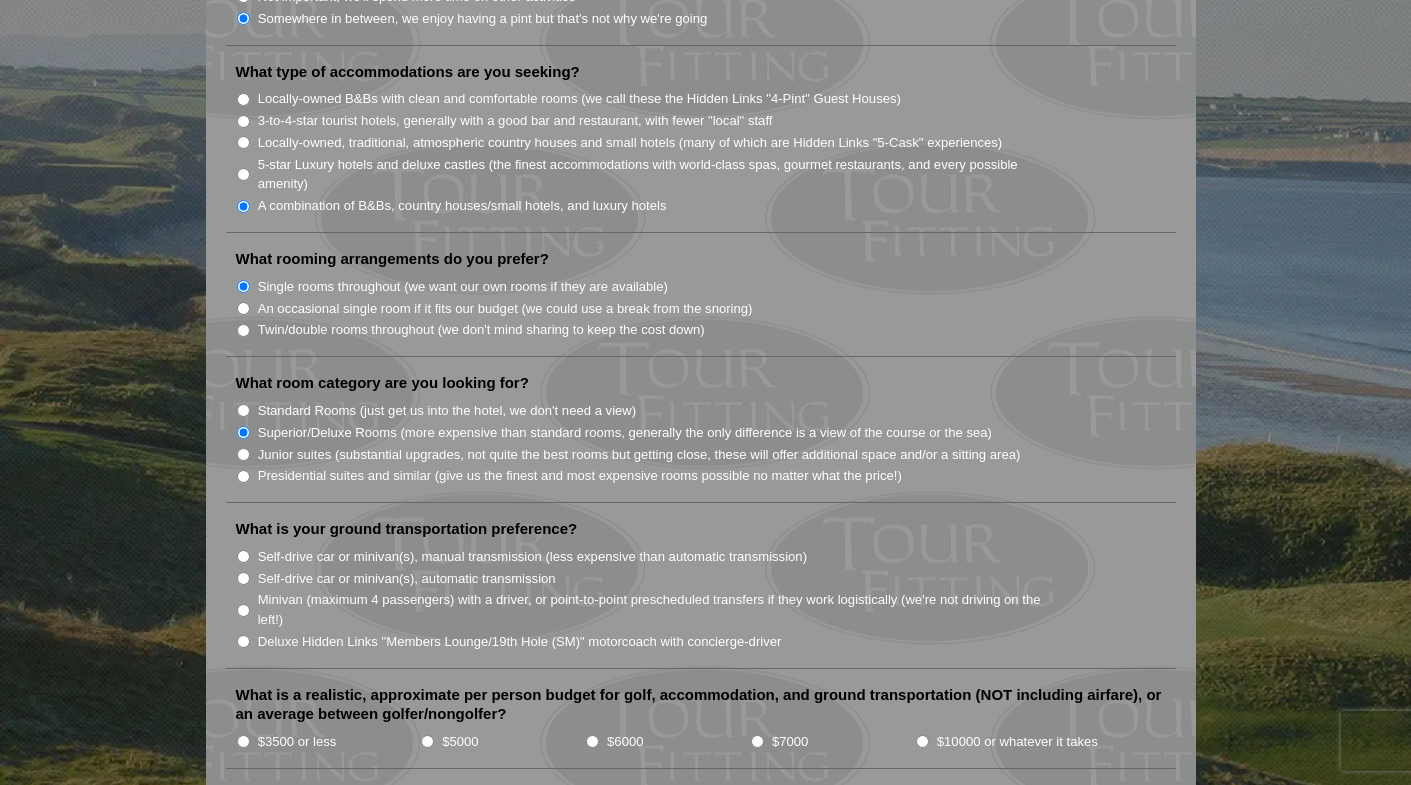 click on "Minivan (maximum 4 passengers) with a driver, or point-to-point prescheduled transfers if they work logistically (we're not driving on the left!)" at bounding box center (243, 610) 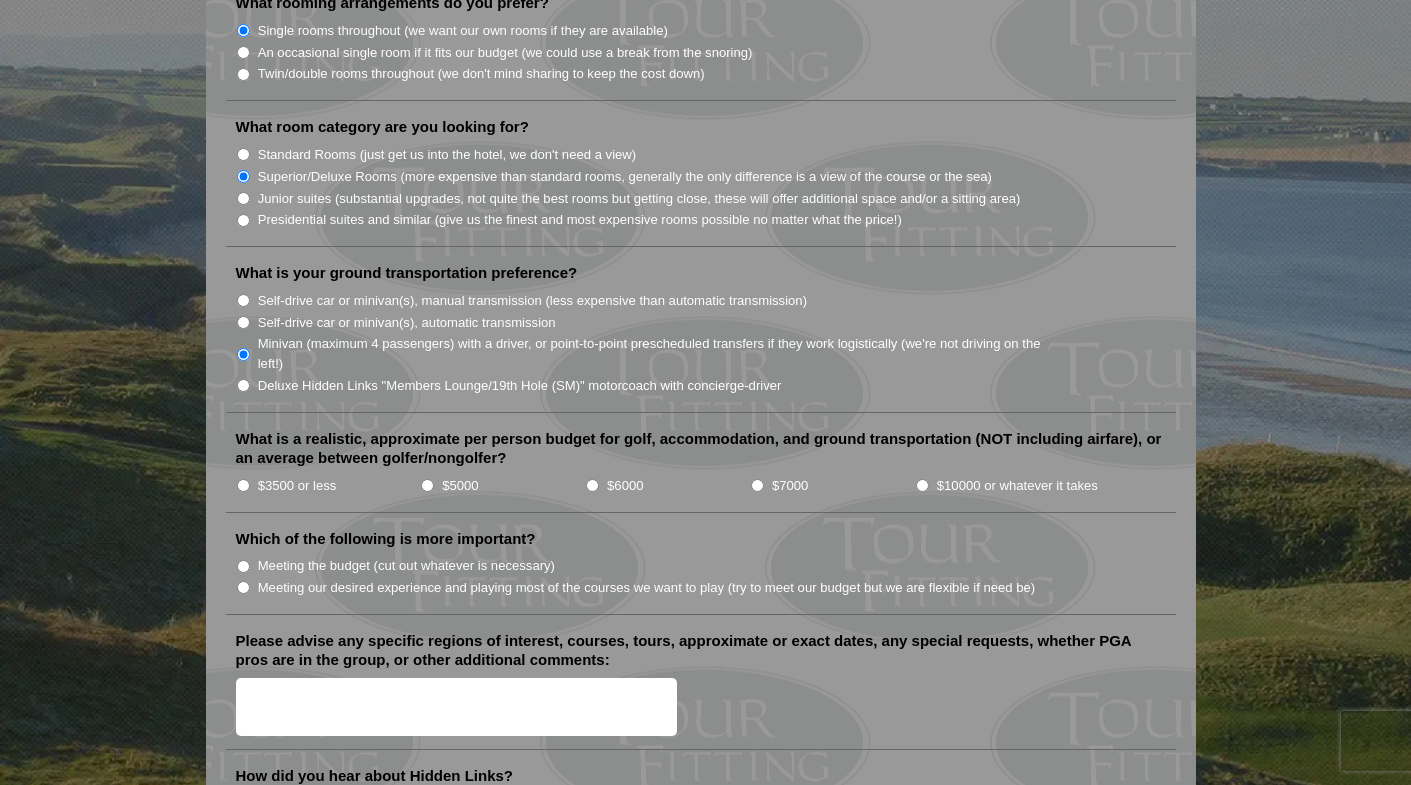 scroll, scrollTop: 1905, scrollLeft: 0, axis: vertical 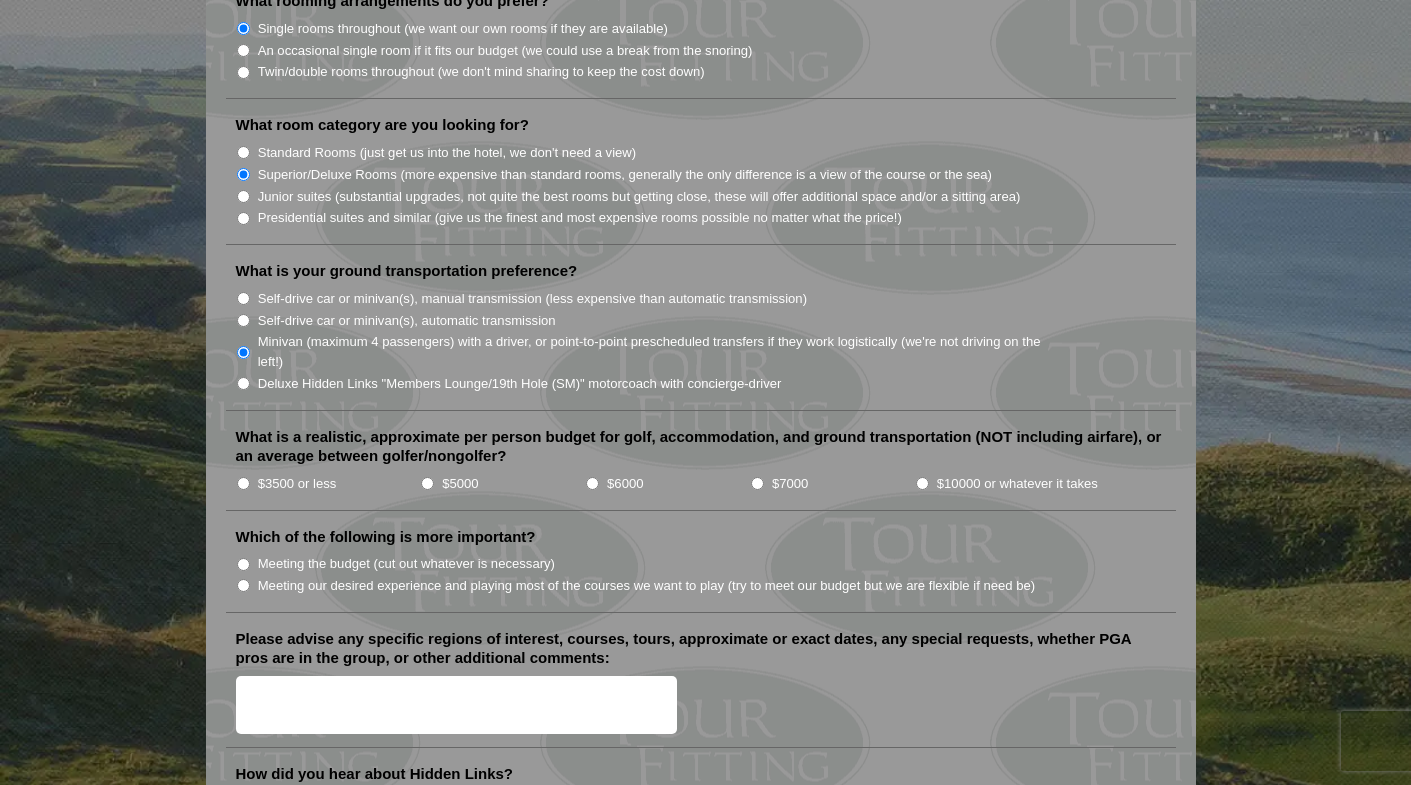 click on "$5000" at bounding box center (427, 483) 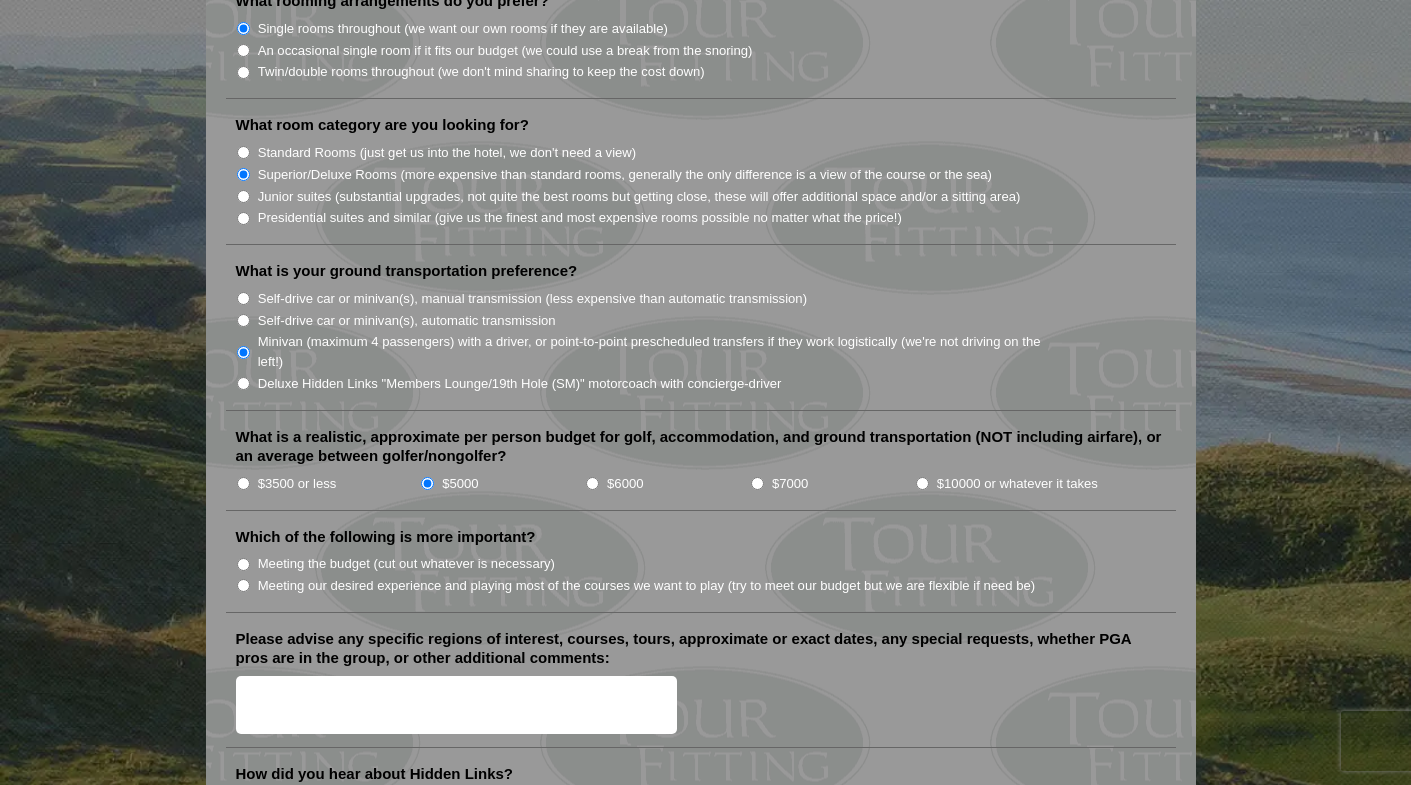 click on "Meeting our desired experience and playing most of the courses we want to play (try to meet our budget but we are flexible if need be)" at bounding box center (243, 585) 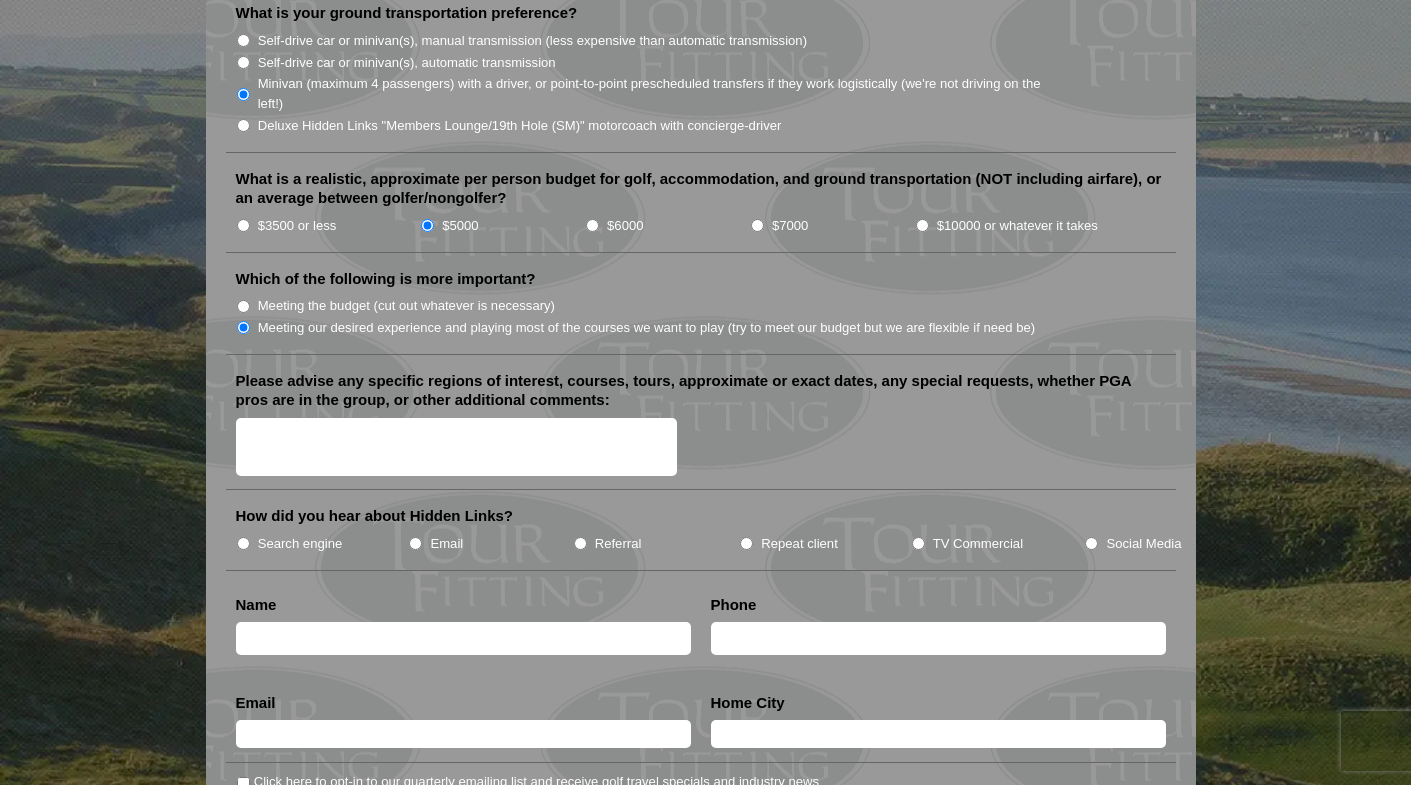 scroll, scrollTop: 2164, scrollLeft: 0, axis: vertical 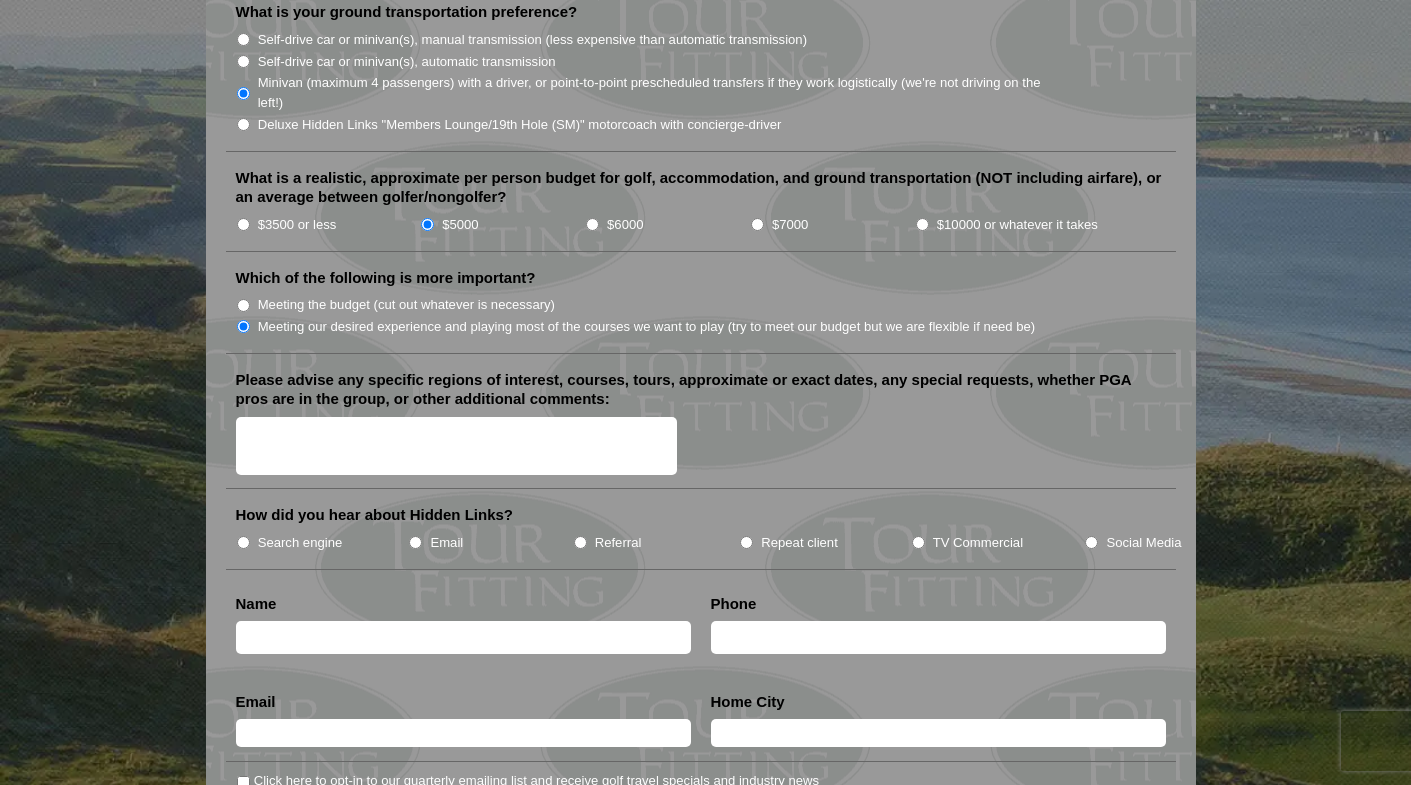 click on "Search engine" at bounding box center (243, 542) 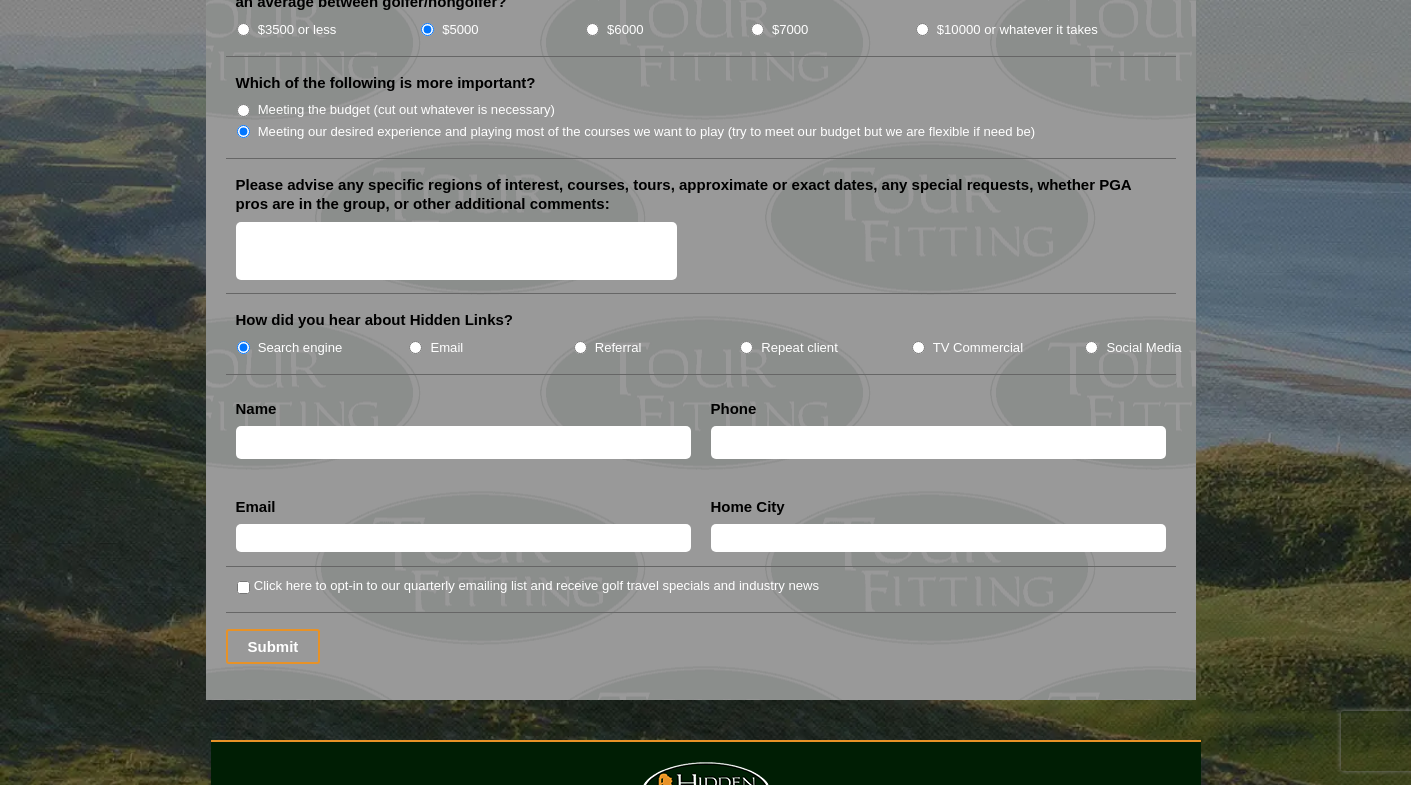 scroll, scrollTop: 2362, scrollLeft: 0, axis: vertical 